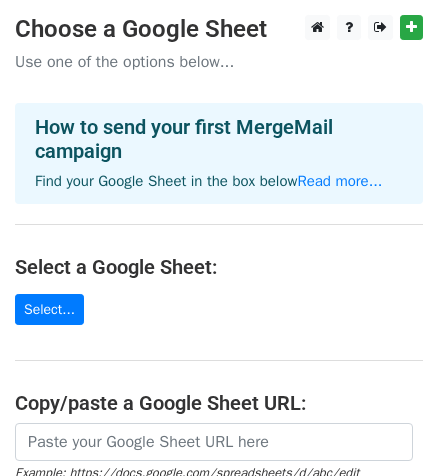 scroll, scrollTop: 0, scrollLeft: 0, axis: both 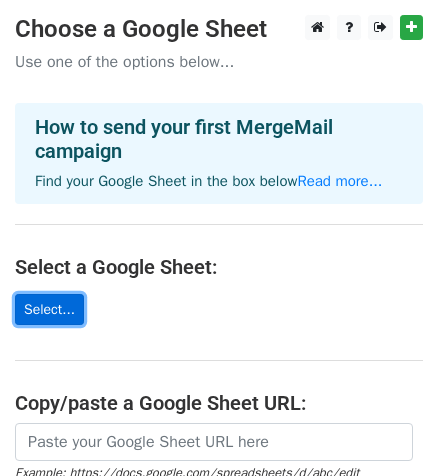 click on "Select..." at bounding box center (49, 309) 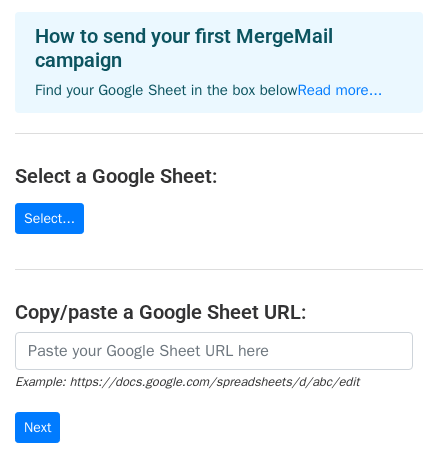 scroll, scrollTop: 115, scrollLeft: 0, axis: vertical 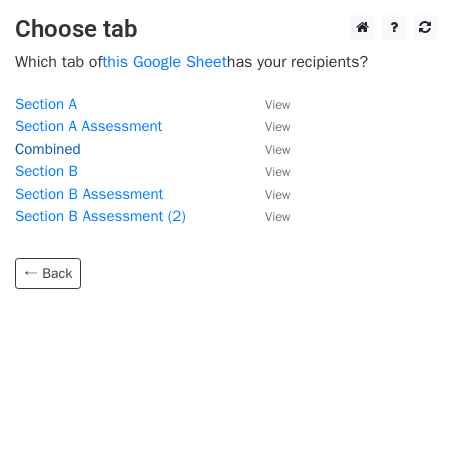 click on "Combined" at bounding box center [48, 149] 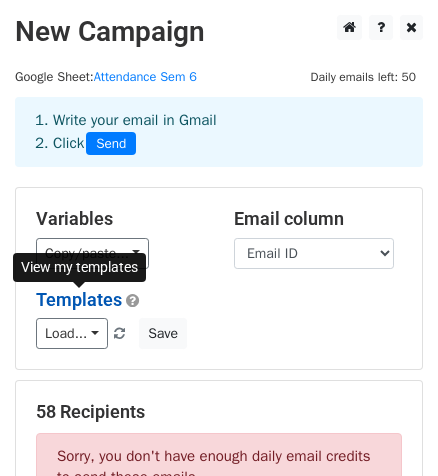 scroll, scrollTop: 90, scrollLeft: 0, axis: vertical 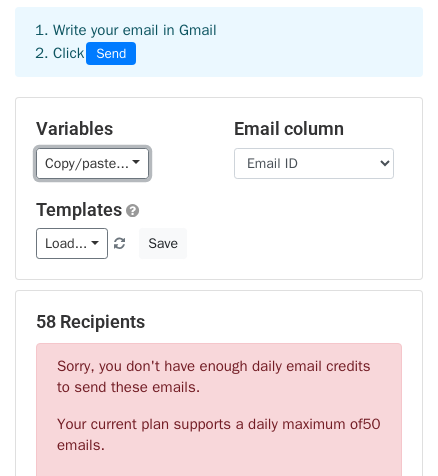 click on "Copy/paste..." at bounding box center [92, 163] 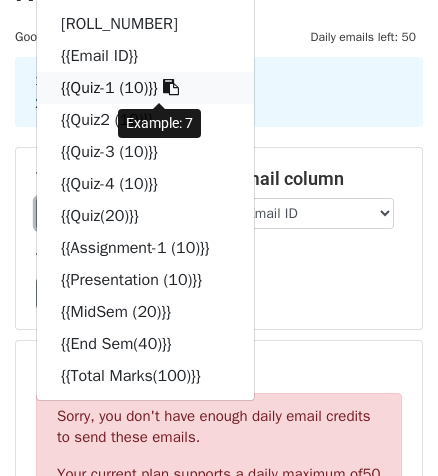 scroll, scrollTop: 0, scrollLeft: 0, axis: both 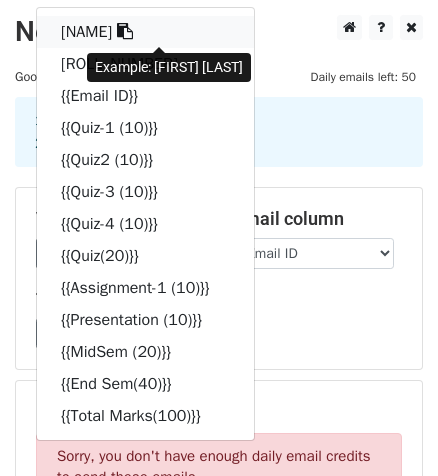 click on "{{Name of the Applicant}}" at bounding box center (145, 32) 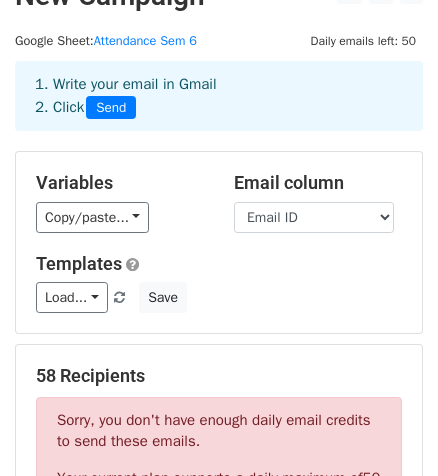 scroll, scrollTop: 90, scrollLeft: 0, axis: vertical 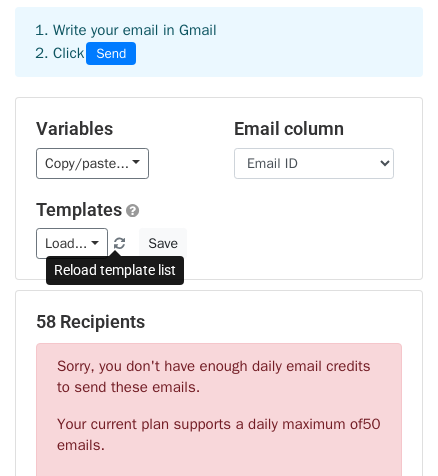 click at bounding box center [119, 244] 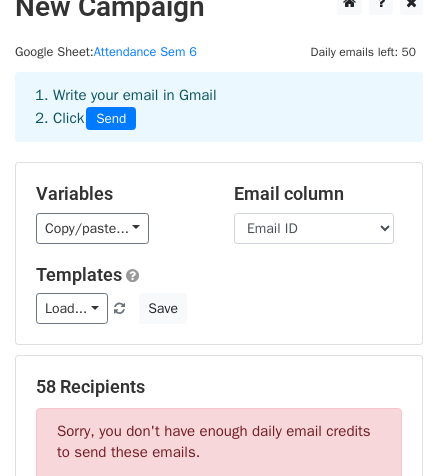 scroll, scrollTop: 0, scrollLeft: 0, axis: both 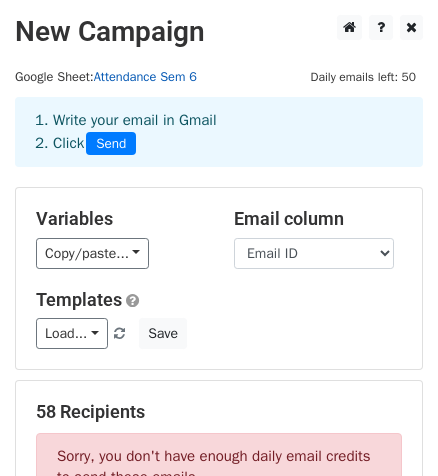 click on "Attendance Sem 6" at bounding box center [145, 77] 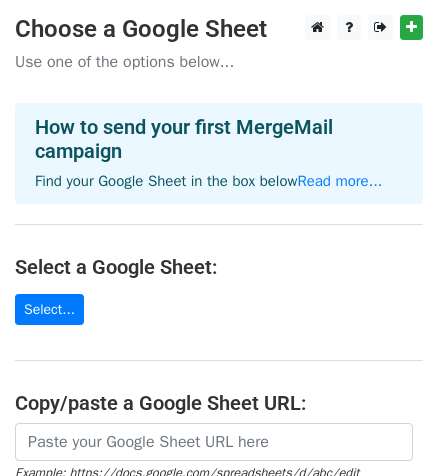 scroll, scrollTop: 0, scrollLeft: 0, axis: both 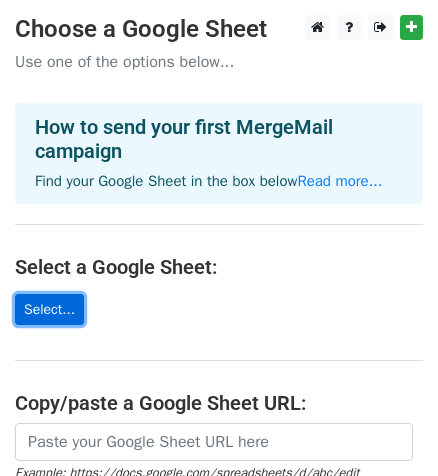 click on "Select..." at bounding box center [49, 309] 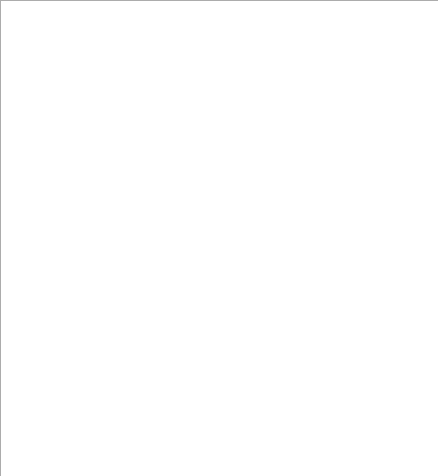 scroll, scrollTop: 0, scrollLeft: 0, axis: both 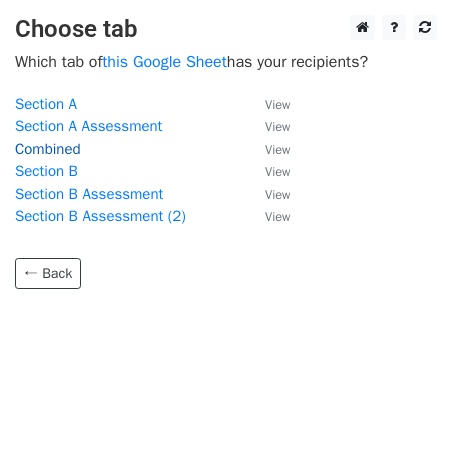 click on "Combined" at bounding box center (48, 149) 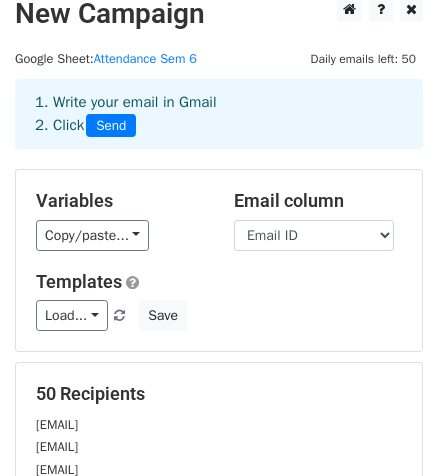 scroll, scrollTop: 0, scrollLeft: 0, axis: both 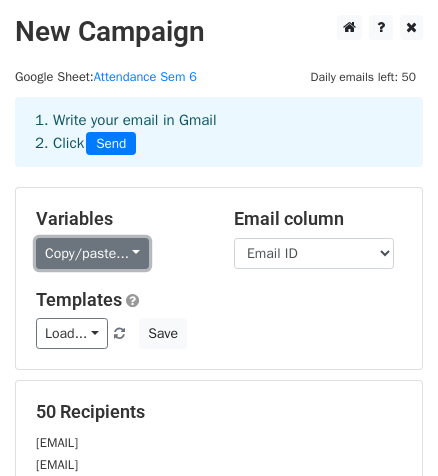 click on "Copy/paste..." at bounding box center (92, 253) 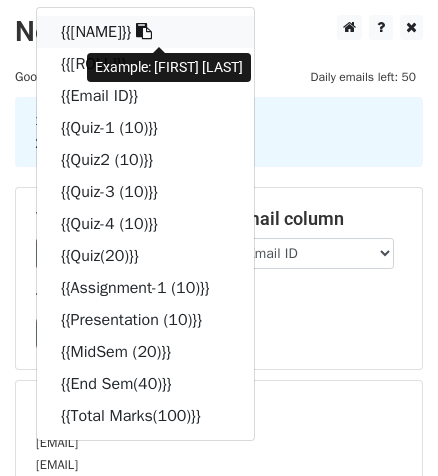 click on "[NAME]" at bounding box center [145, 32] 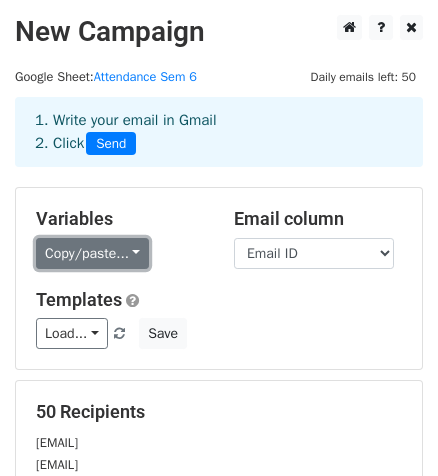 click on "Copy/paste..." at bounding box center (92, 253) 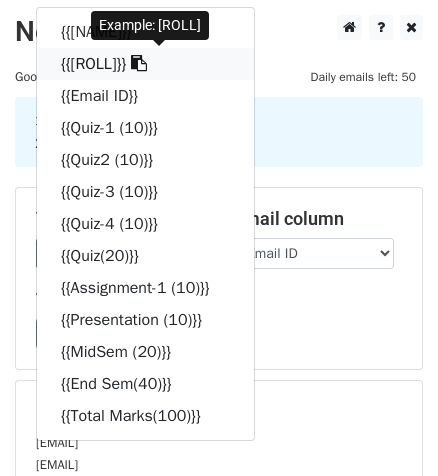 click on "[ROLL_NUMBER]" at bounding box center (145, 64) 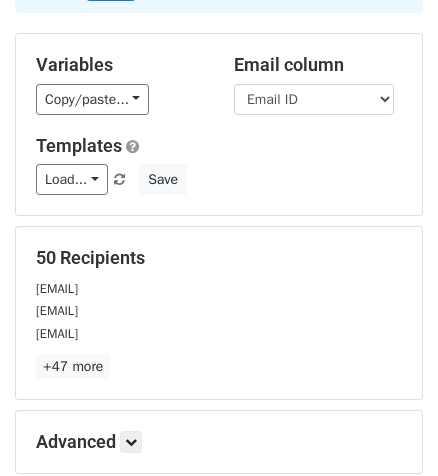 scroll, scrollTop: 0, scrollLeft: 0, axis: both 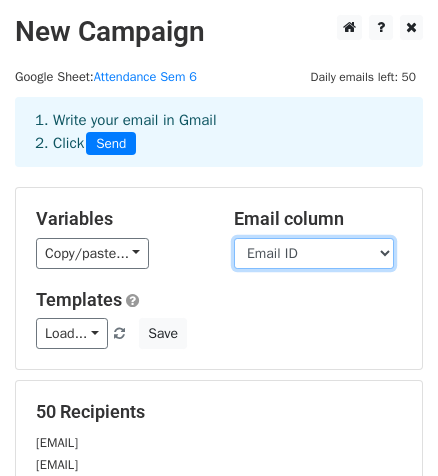 click on "Name of the Applicant
roll_number
Email ID
Quiz-1 (10)
Quiz2 (10)
Quiz-3 (10)
Quiz-4 (10)
Quiz(20)
Assignment-1 (10)
Presentation (10)
MidSem (20)
End Sem(40)
Total Marks(100)" at bounding box center [314, 253] 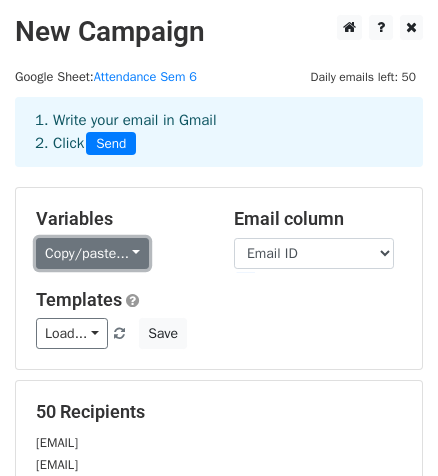 click on "Copy/paste..." at bounding box center (92, 253) 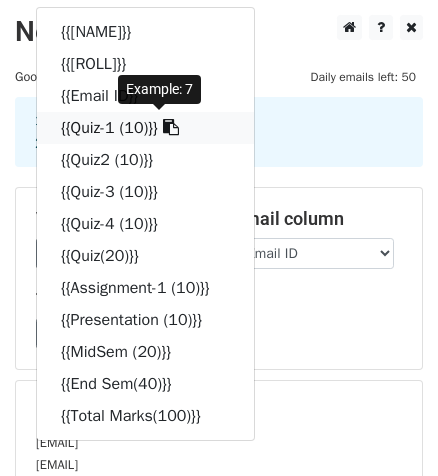 click on "{{Quiz-1 (10)}}" at bounding box center [145, 128] 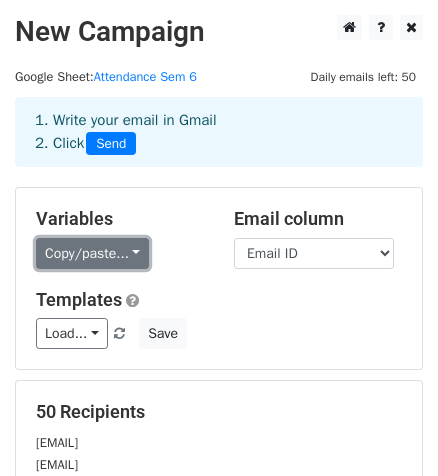 click on "Copy/paste..." at bounding box center (92, 253) 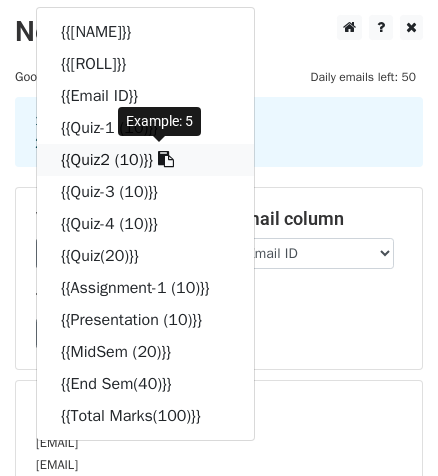click on "{{Quiz2 (10)}}" at bounding box center (145, 160) 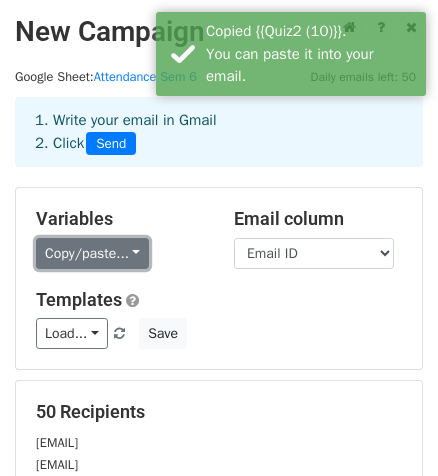 click on "Copy/paste..." at bounding box center [92, 253] 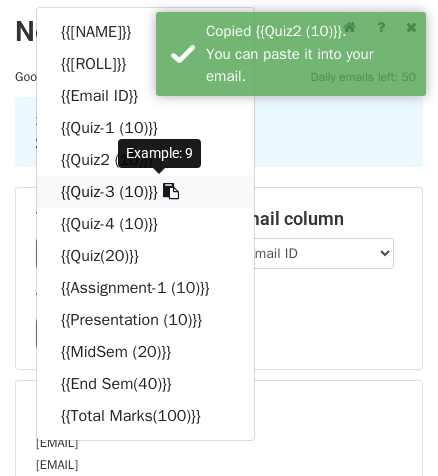 click on "{{Quiz-3 (10)}}" at bounding box center [145, 192] 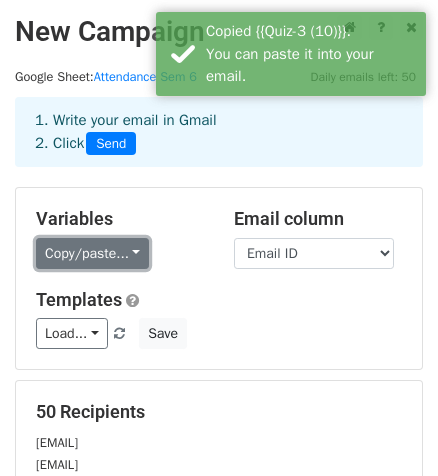 click on "Copy/paste..." at bounding box center [92, 253] 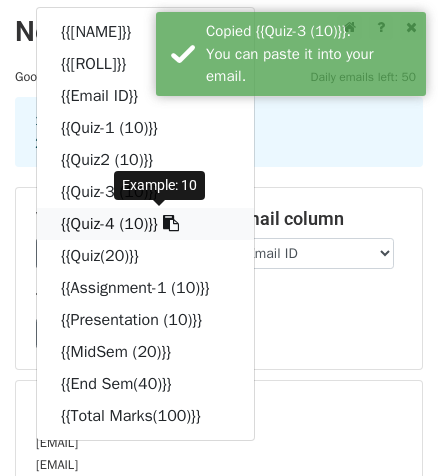 click on "{{Quiz-4 (10)}}" at bounding box center (145, 224) 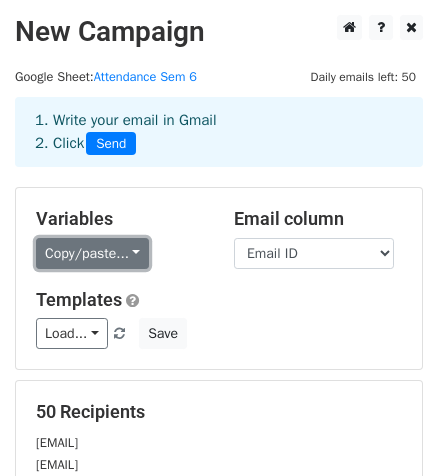 click on "Copy/paste..." at bounding box center (92, 253) 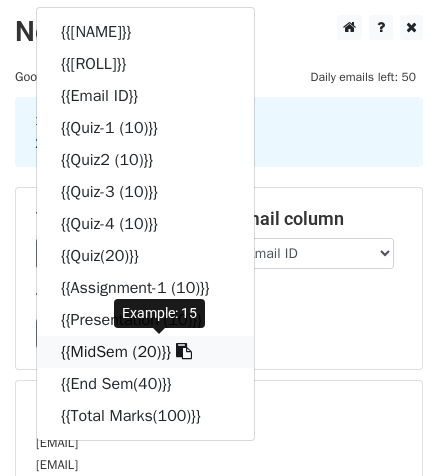 click on "{{MidSem (20)}}" at bounding box center (145, 352) 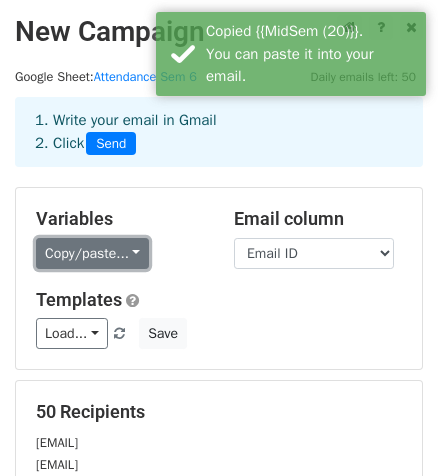 click on "Copy/paste..." at bounding box center (92, 253) 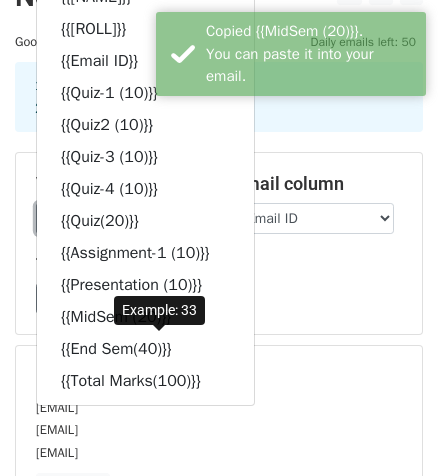 scroll, scrollTop: 90, scrollLeft: 0, axis: vertical 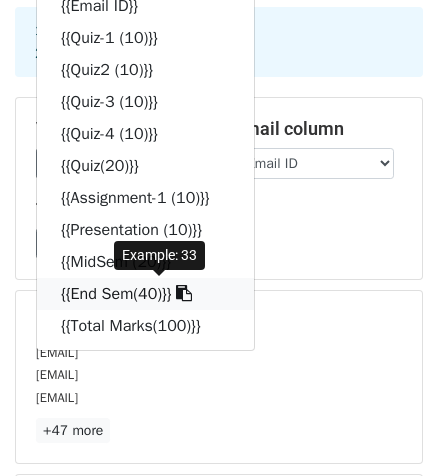 click on "{{End Sem(40)}}" at bounding box center [145, 294] 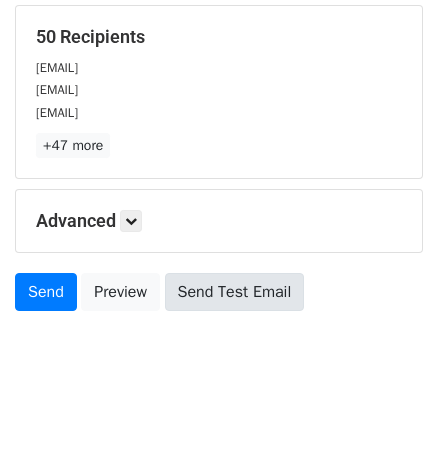 scroll, scrollTop: 376, scrollLeft: 0, axis: vertical 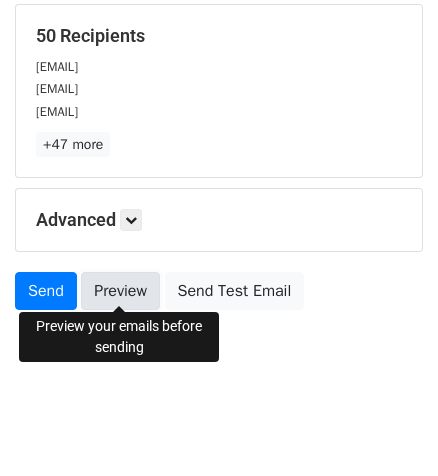 click on "Preview" at bounding box center (120, 291) 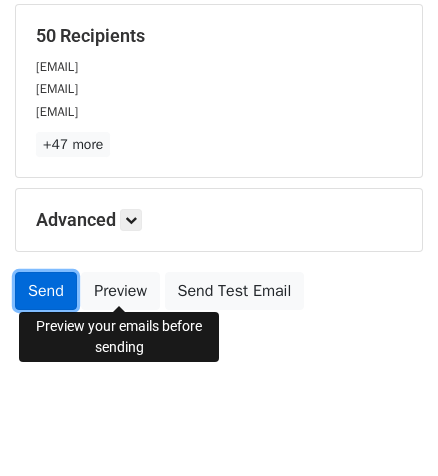 click on "Send" at bounding box center (46, 291) 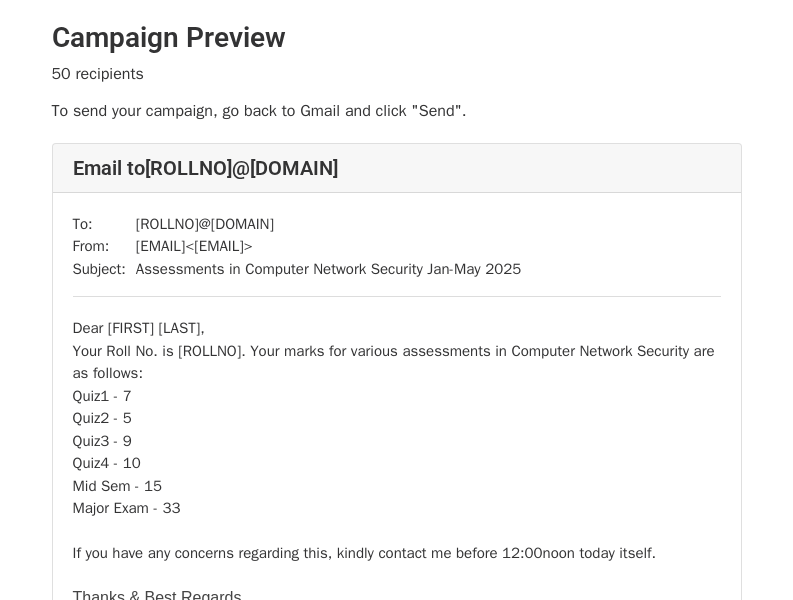 scroll, scrollTop: 0, scrollLeft: 0, axis: both 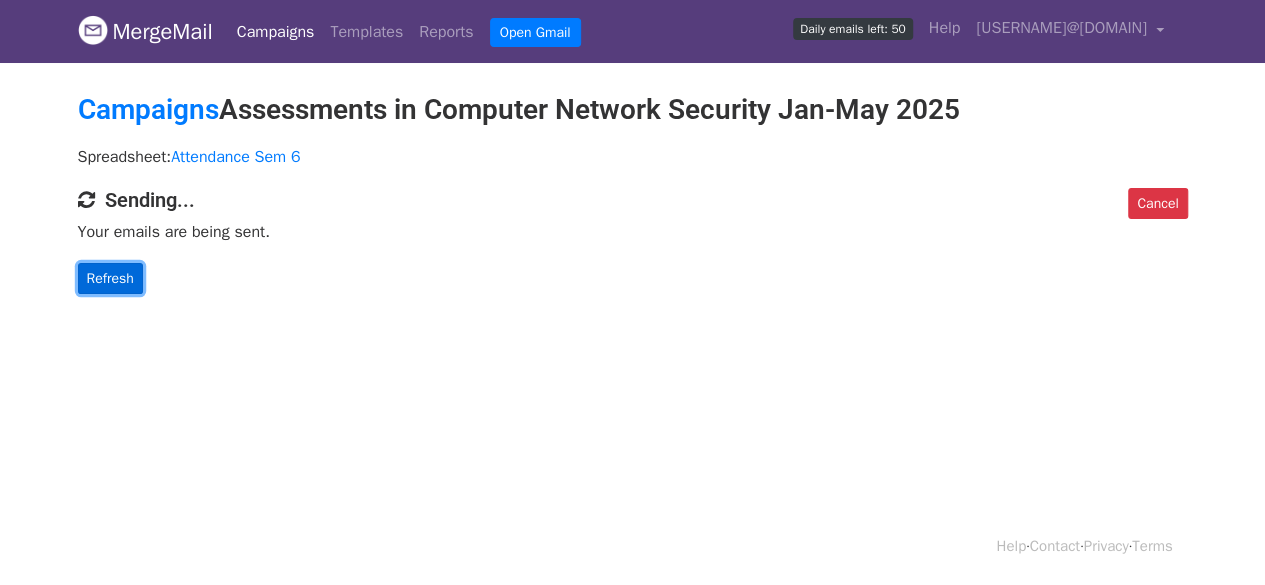 click on "Refresh" at bounding box center (110, 278) 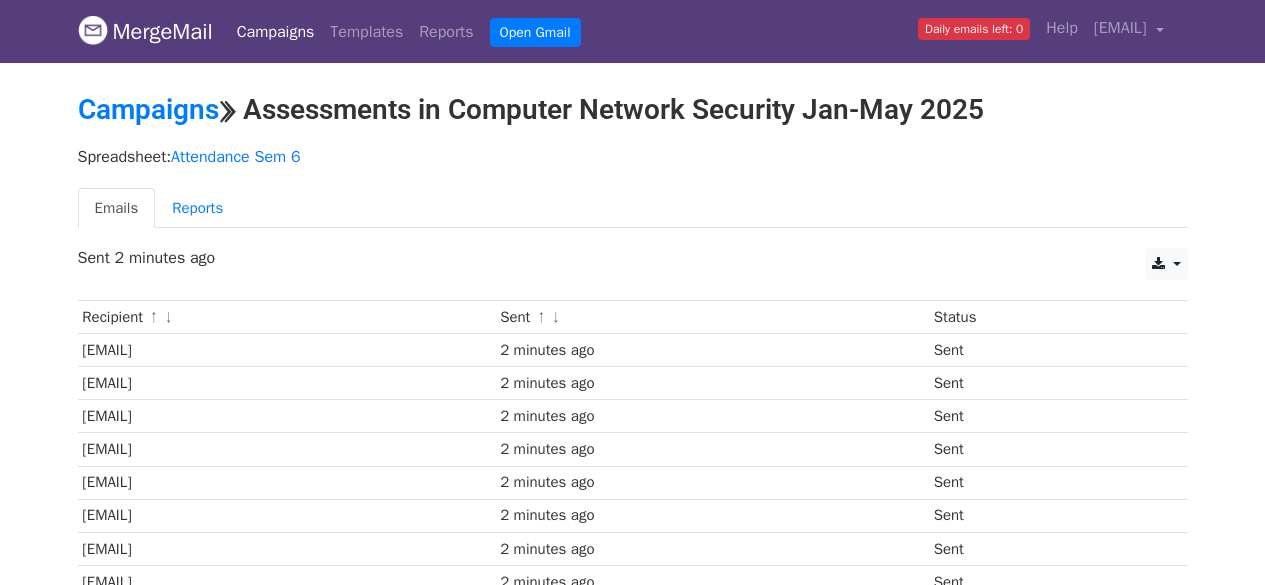 scroll, scrollTop: 0, scrollLeft: 0, axis: both 